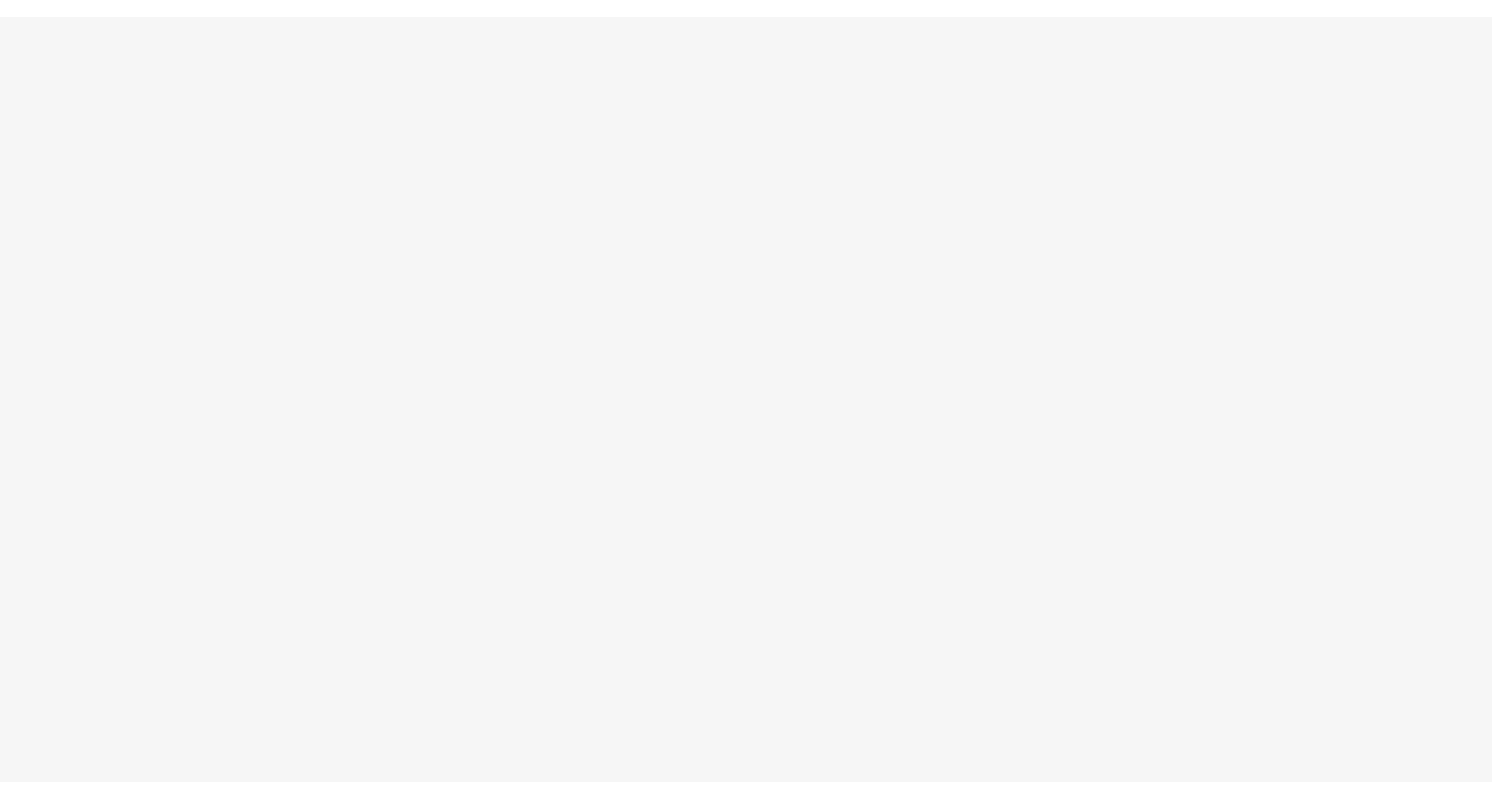 scroll, scrollTop: 0, scrollLeft: 0, axis: both 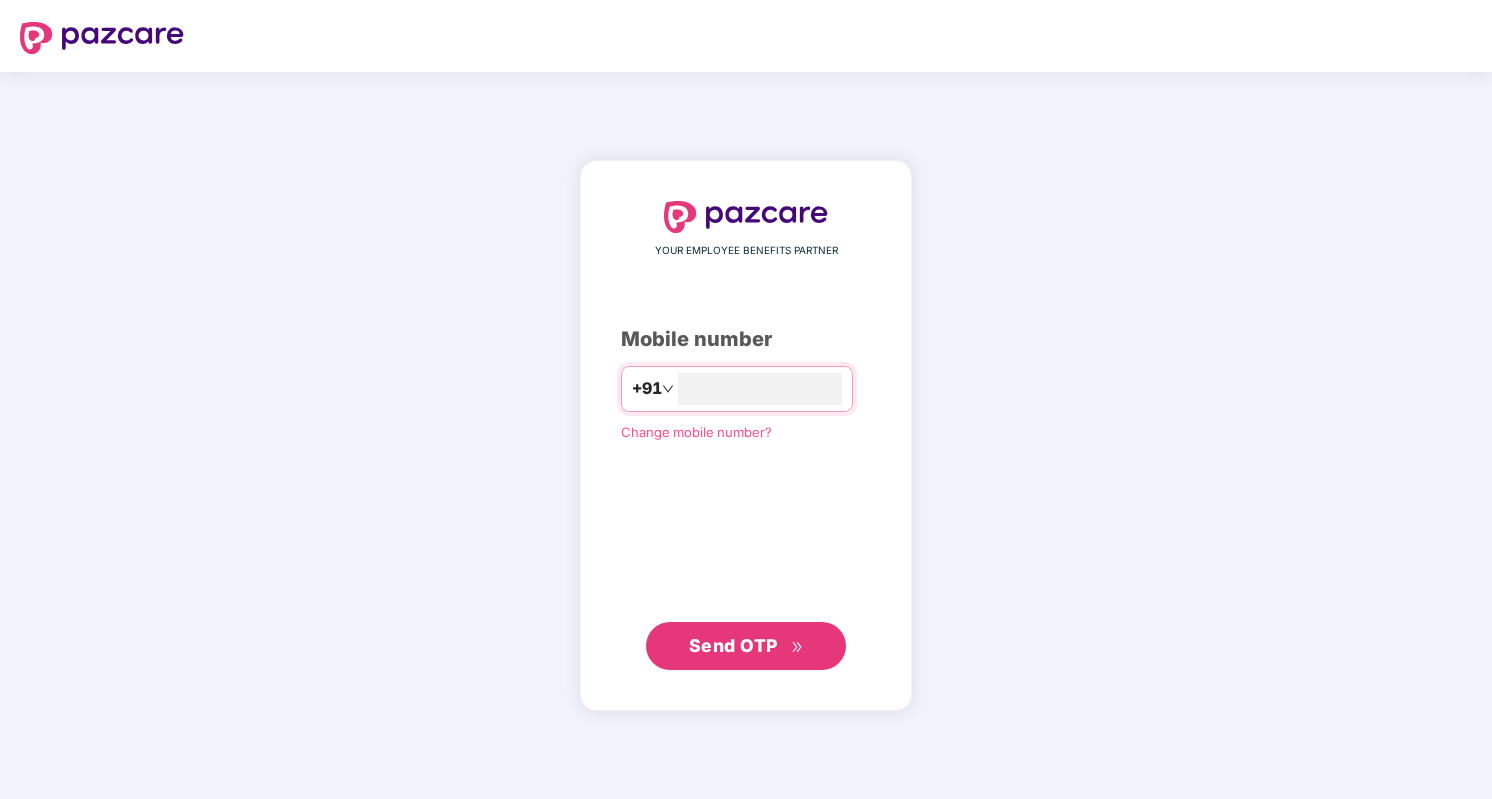 type on "**********" 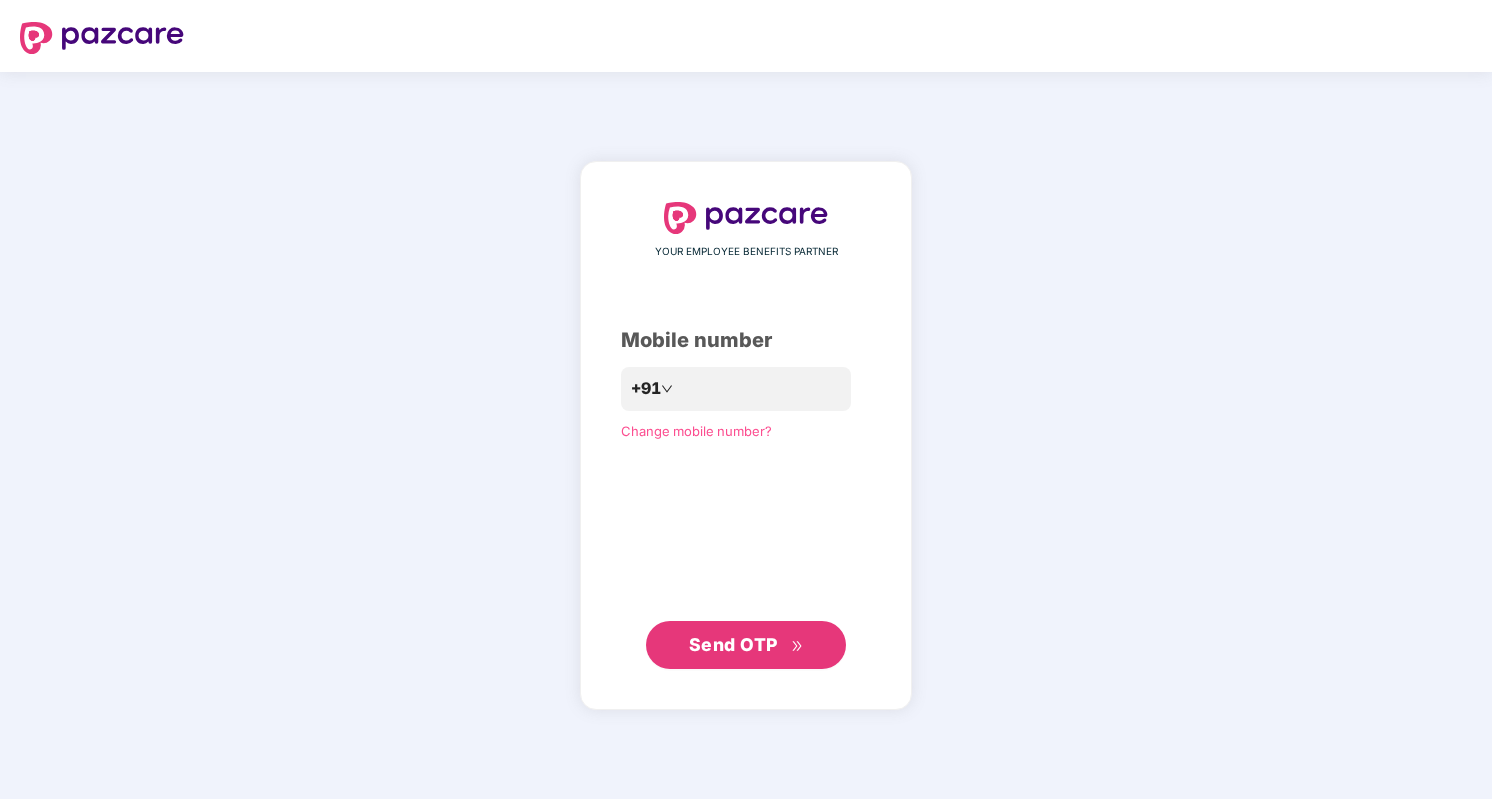 click 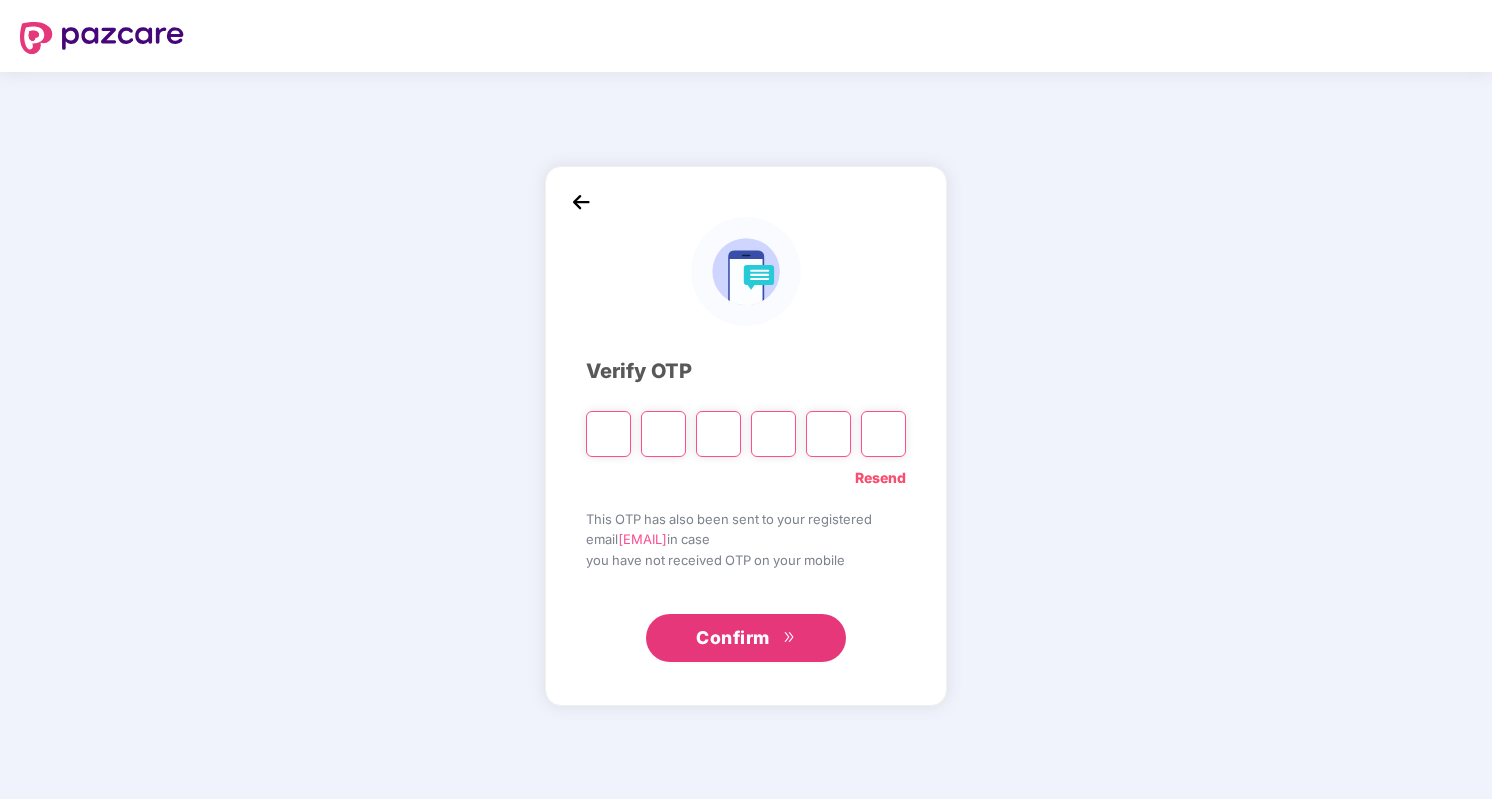 paste on "*" 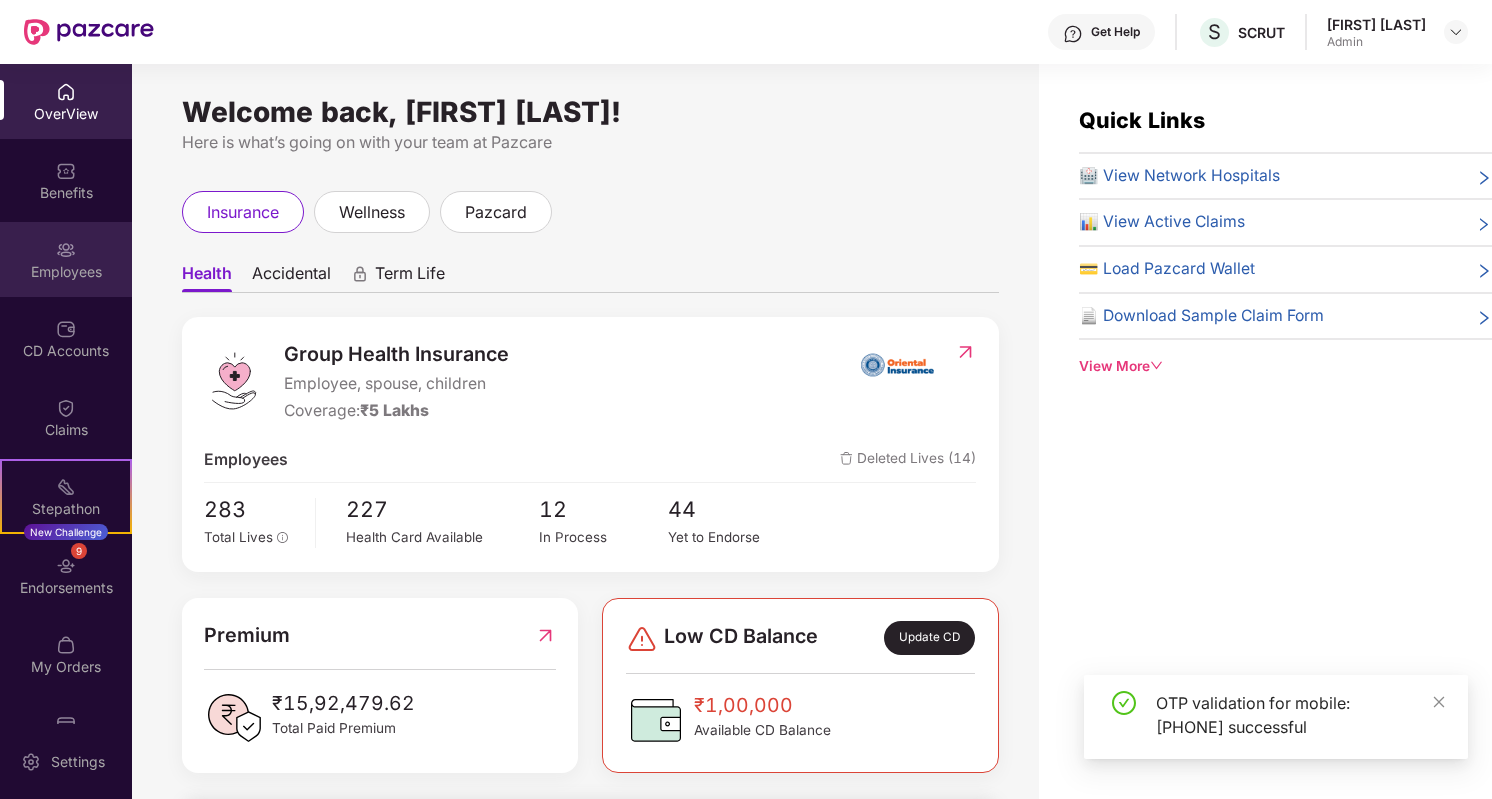 click on "Employees" at bounding box center (66, 259) 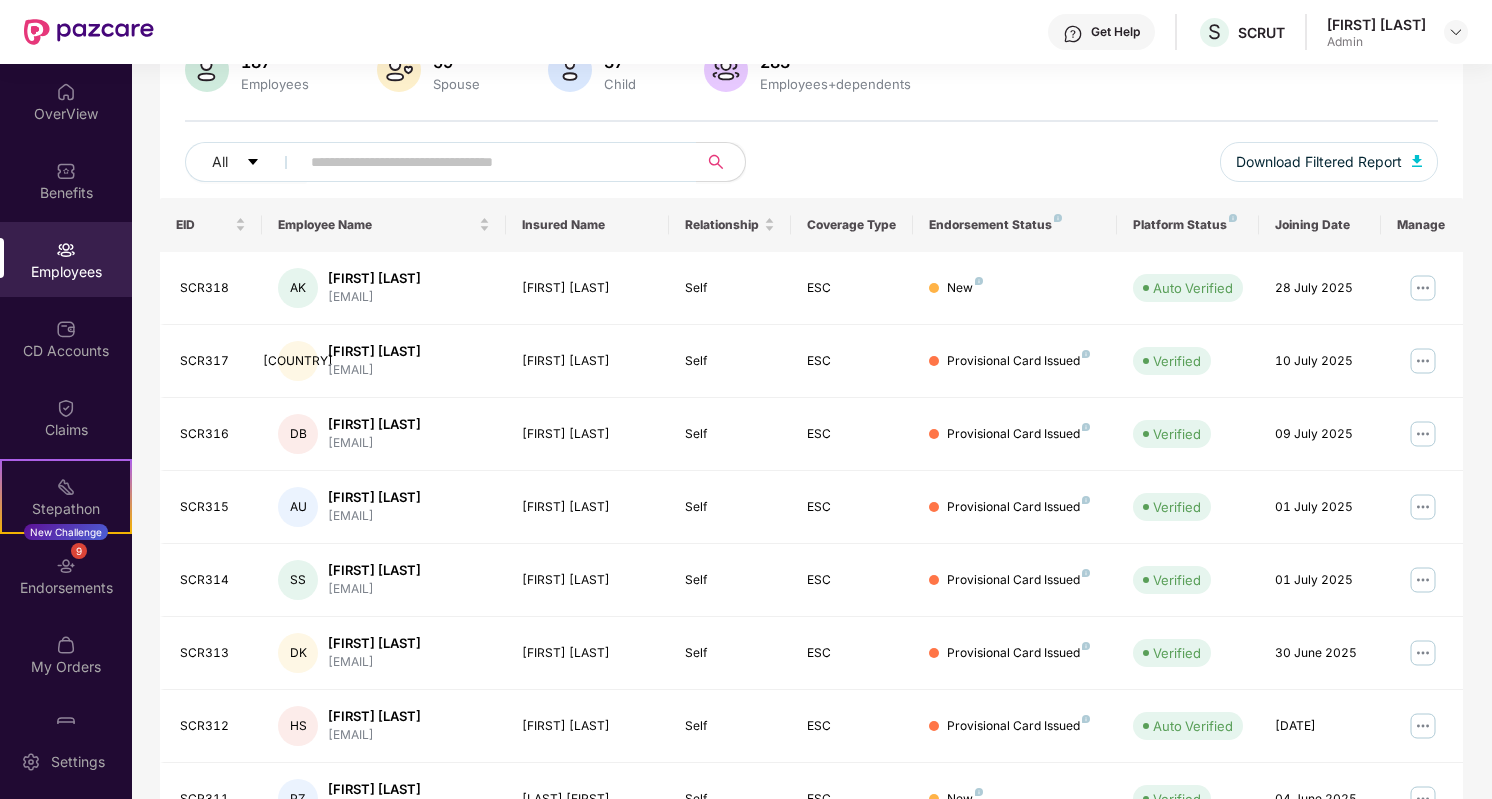scroll, scrollTop: 178, scrollLeft: 0, axis: vertical 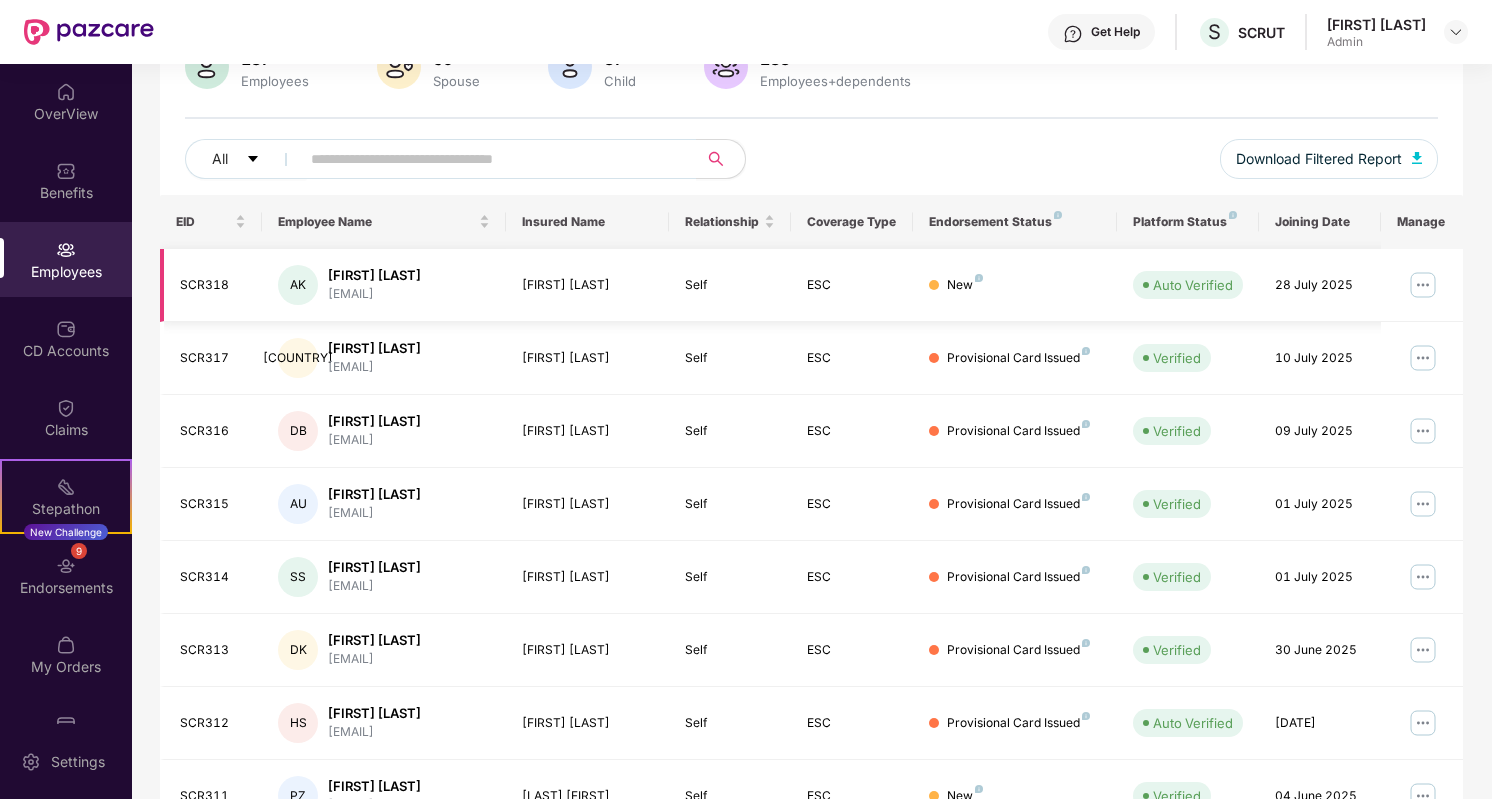 click at bounding box center [1423, 285] 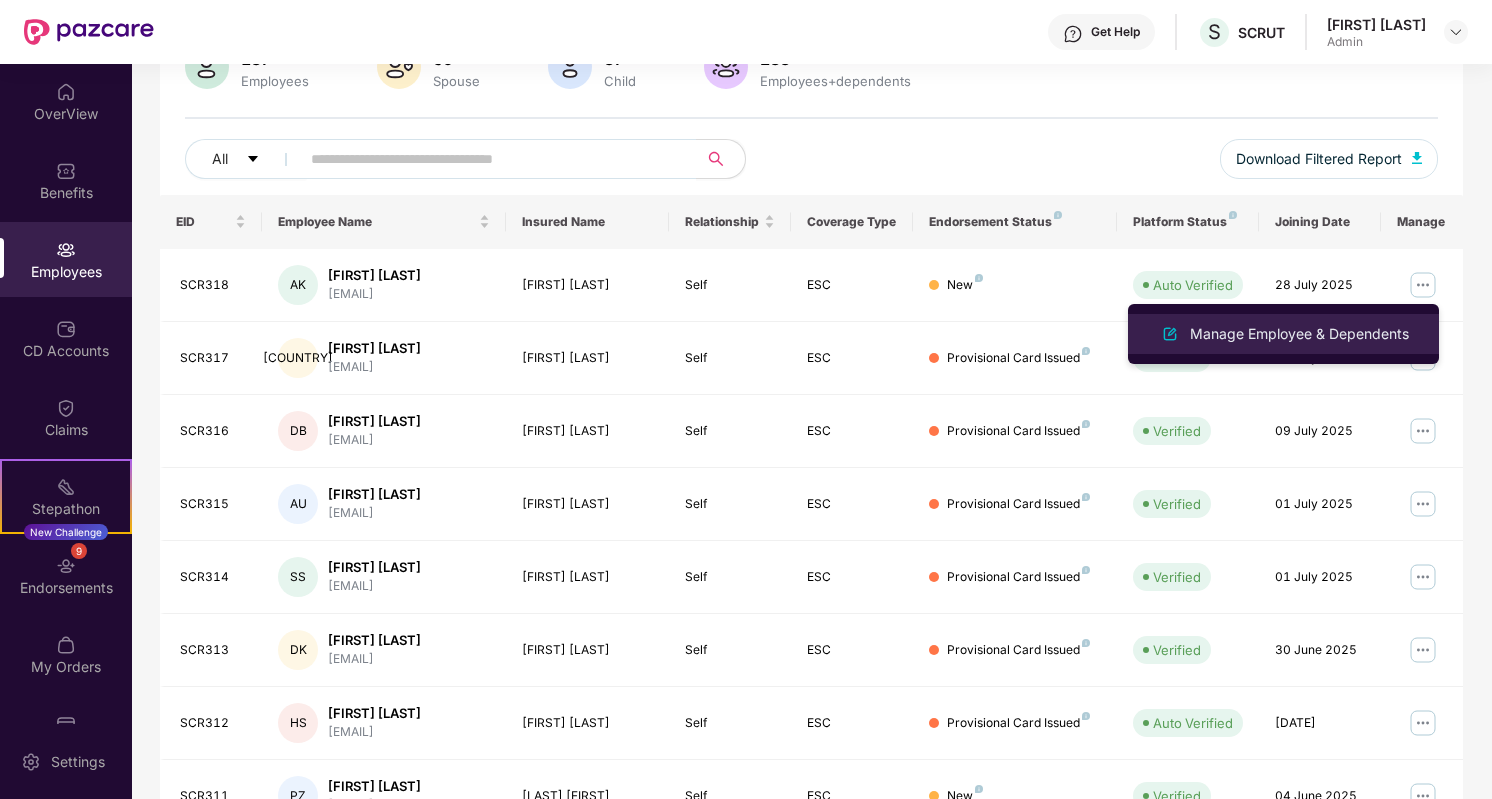 click on "Manage Employee & Dependents" at bounding box center (1299, 334) 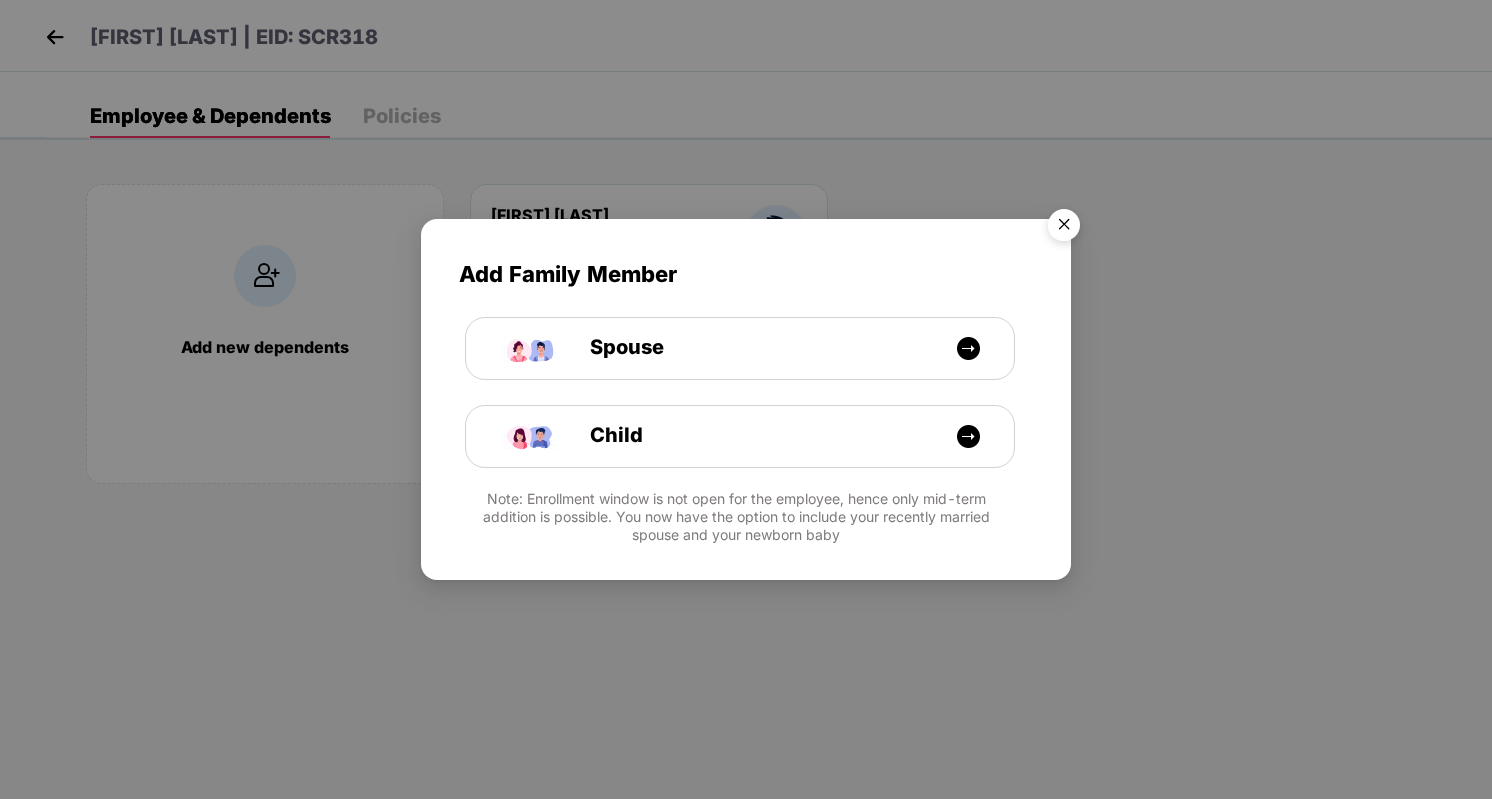 click at bounding box center (1064, 228) 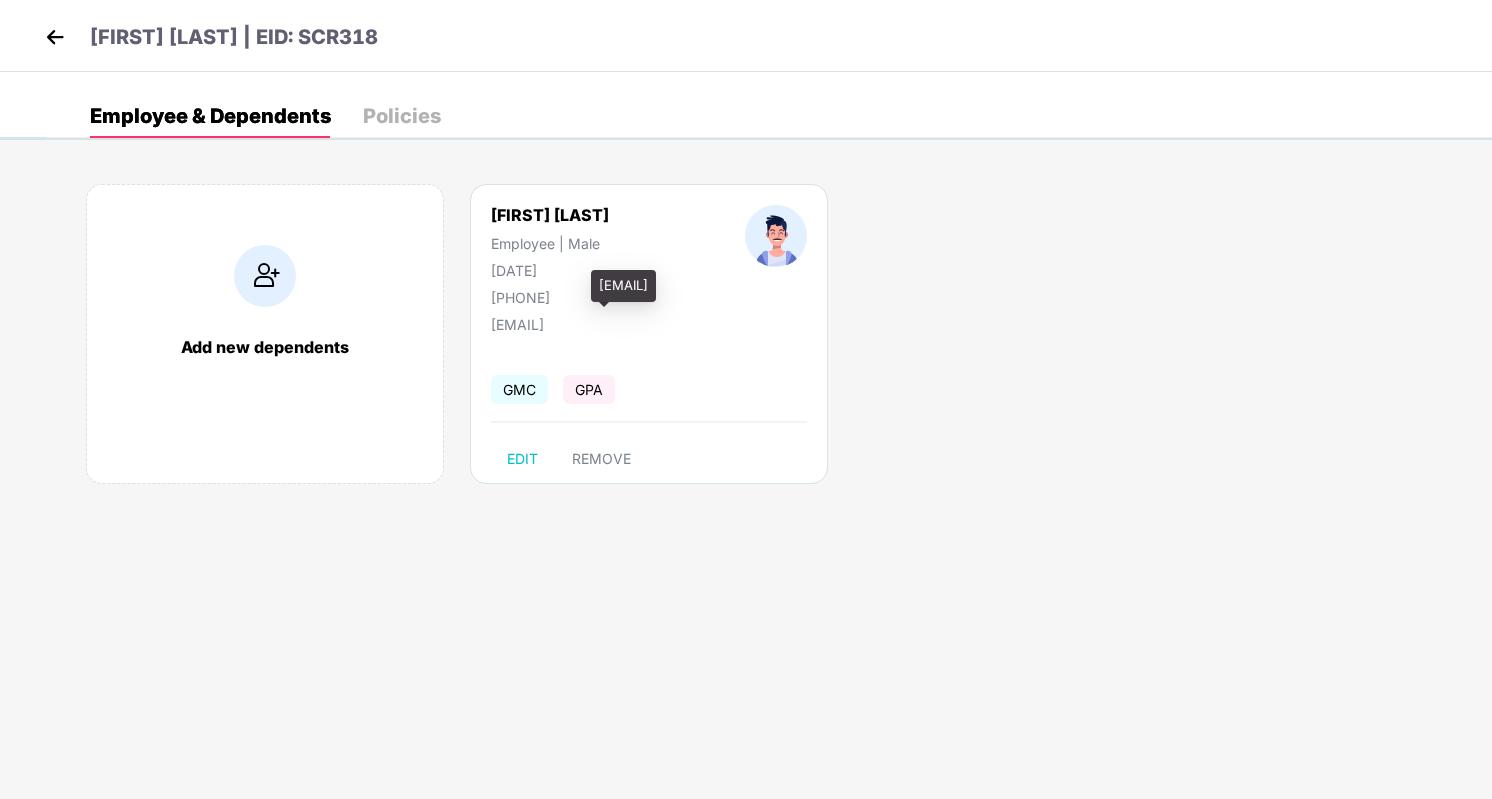 click on "[EMAIL]" at bounding box center (591, 324) 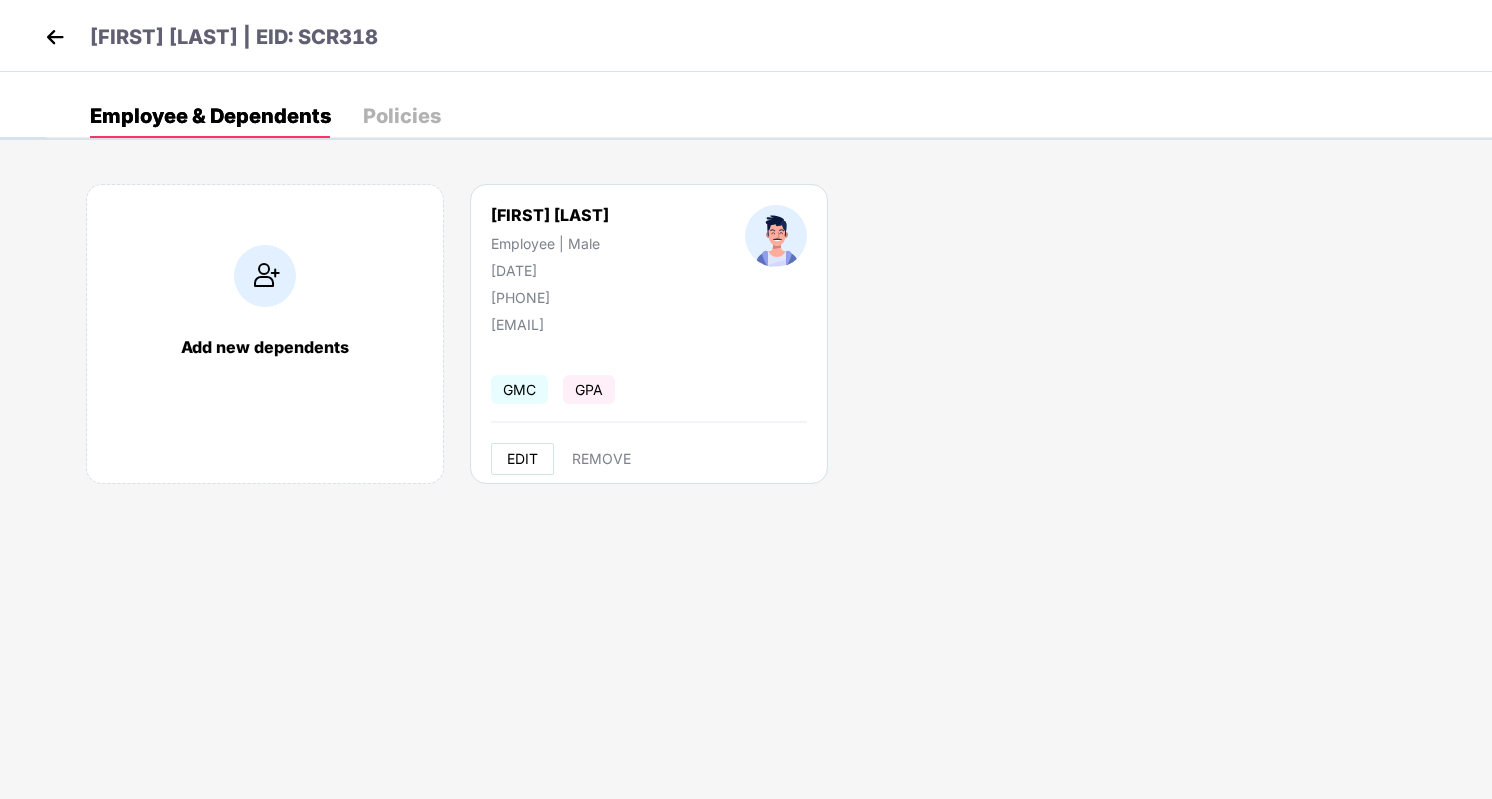 click on "EDIT" at bounding box center (522, 459) 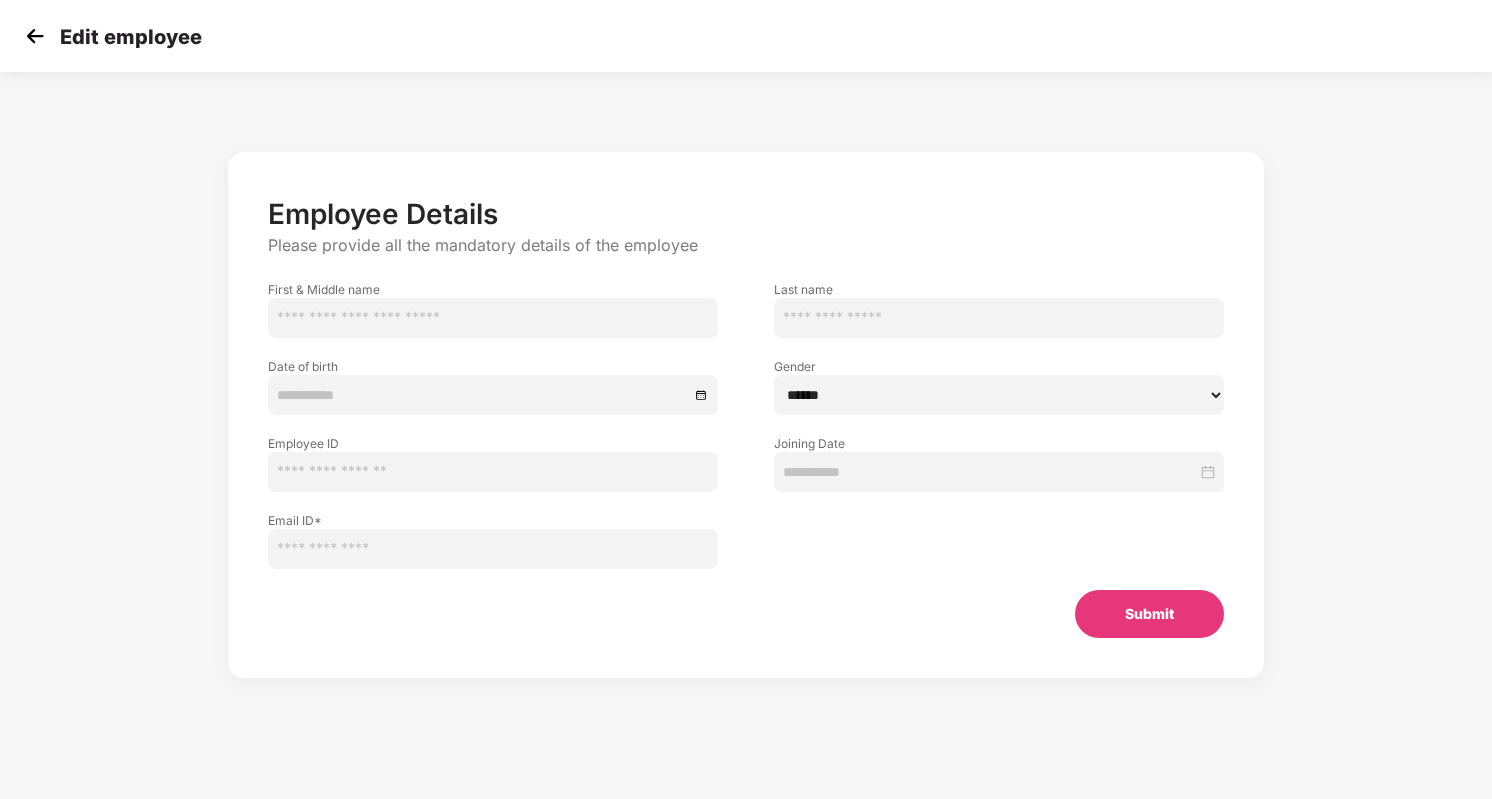 type on "*******" 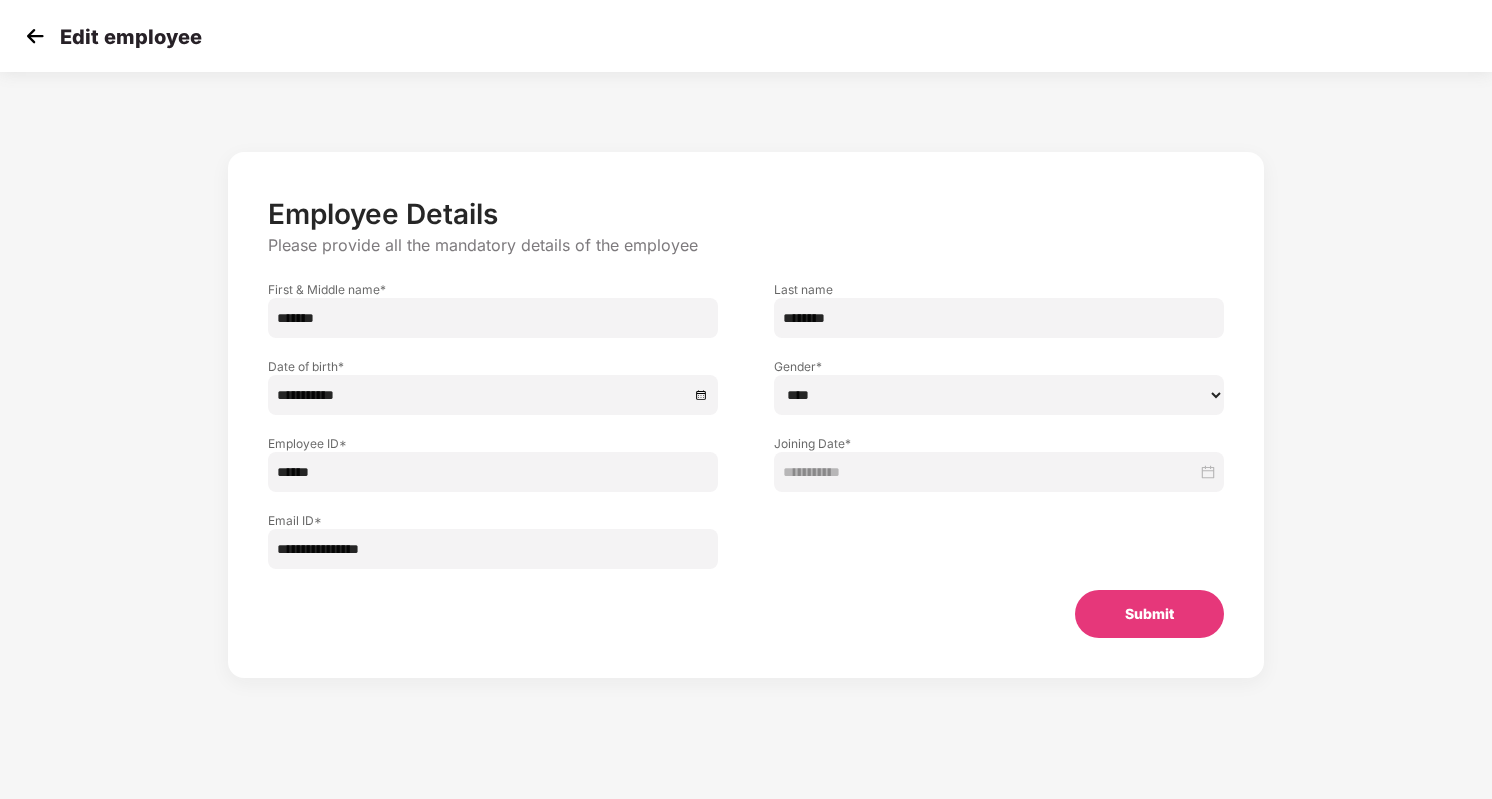 click on "**********" at bounding box center [493, 549] 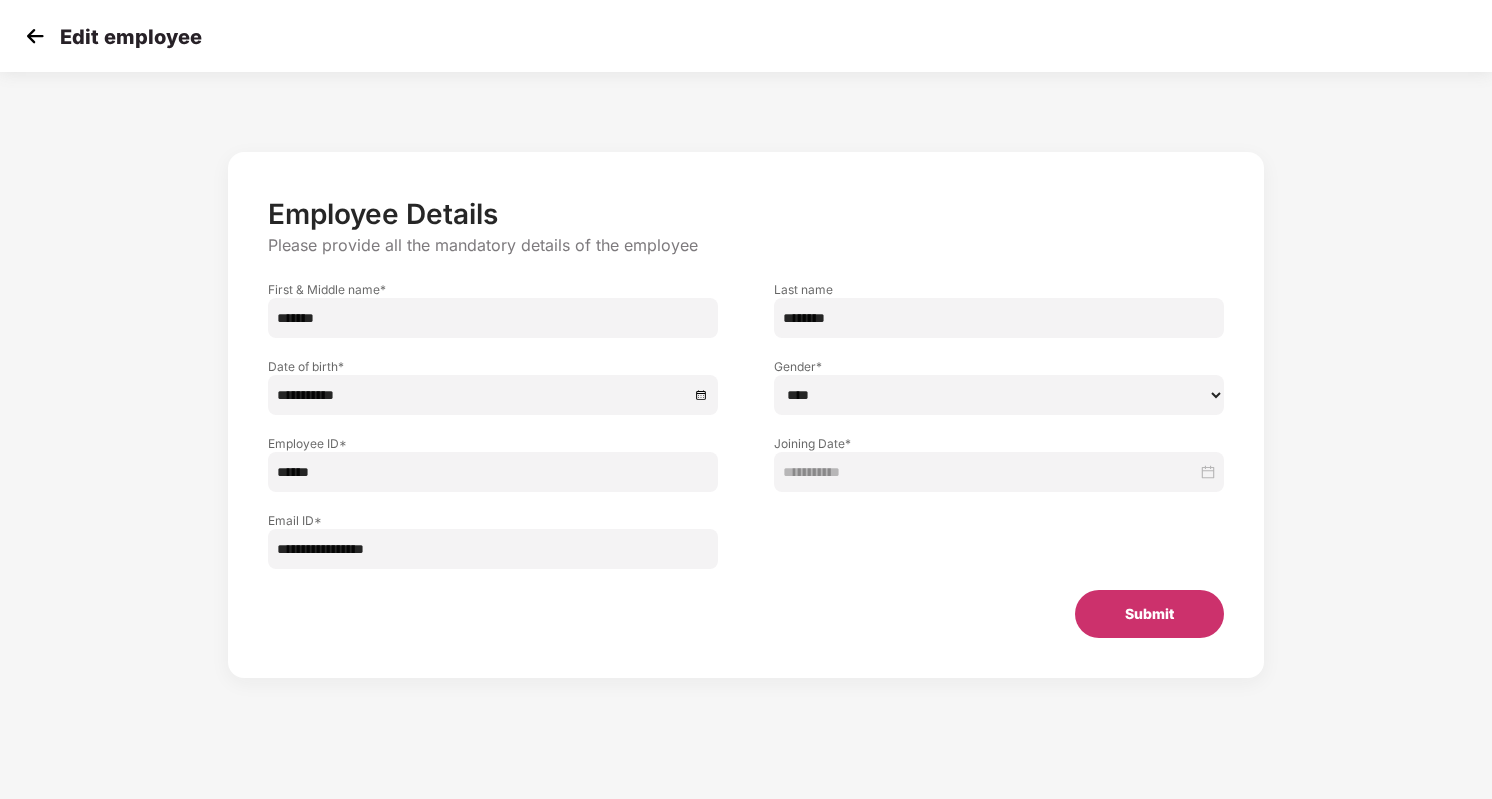 type on "**********" 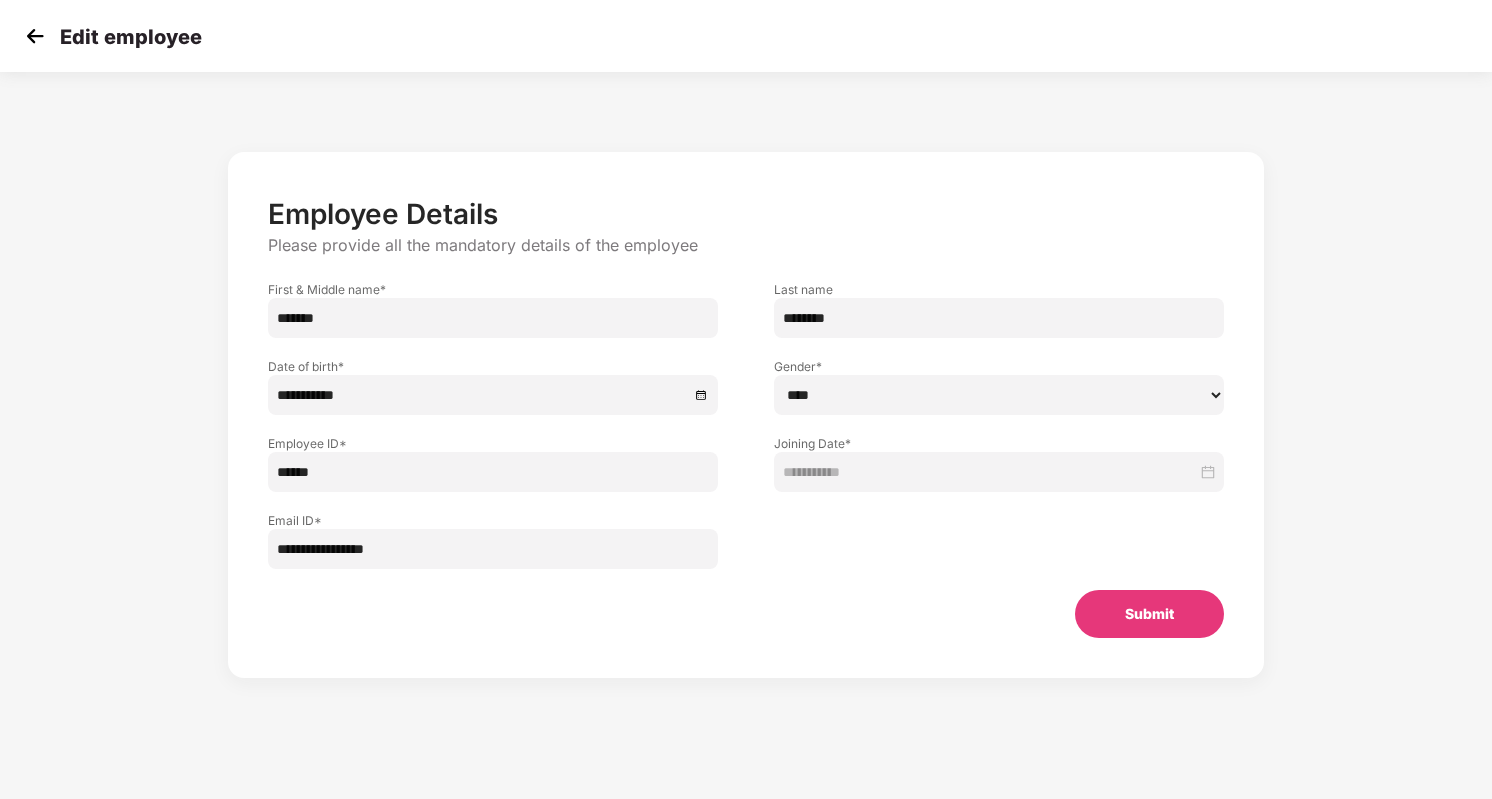 click on "Submit" at bounding box center [1149, 614] 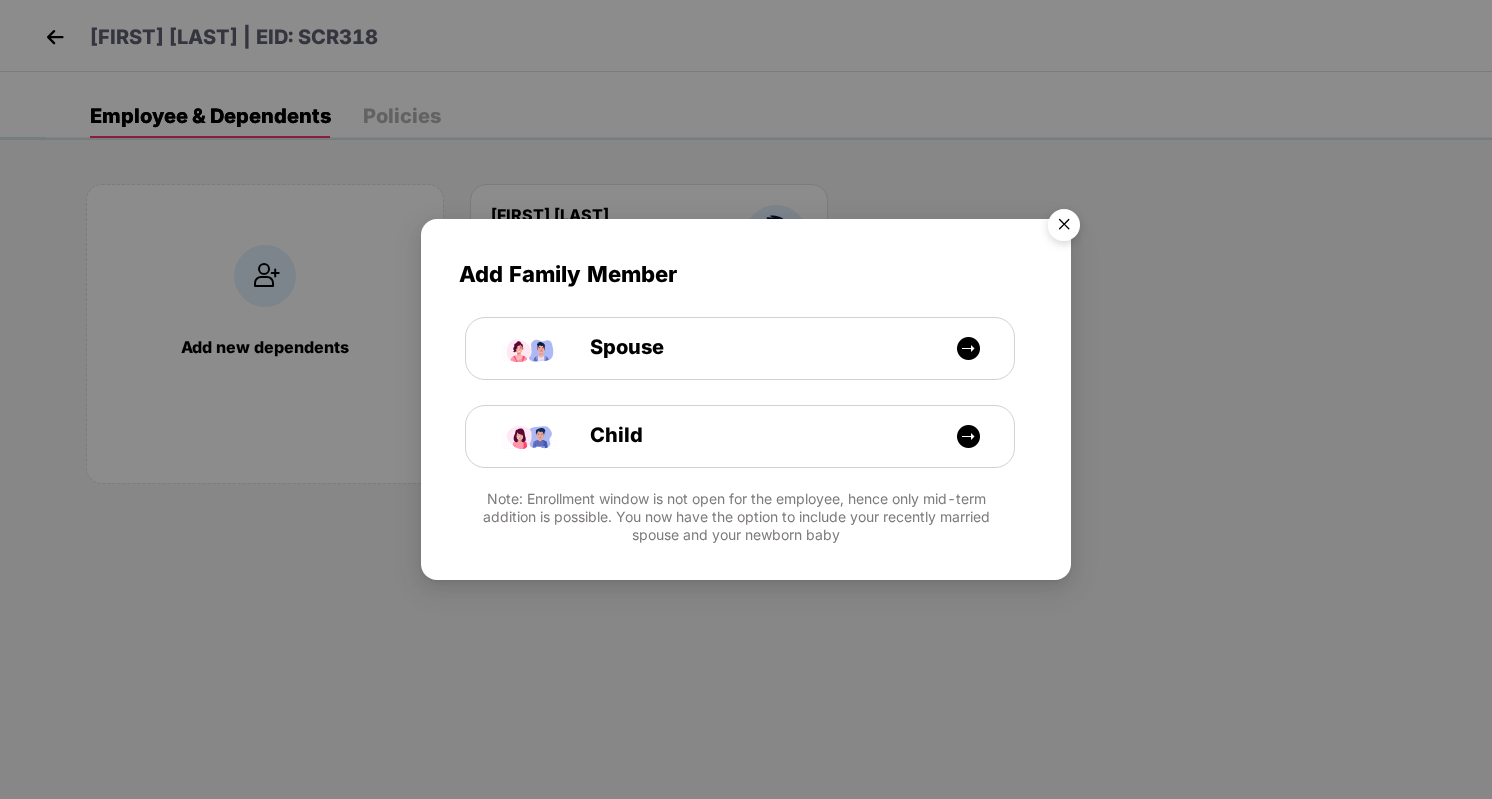 click at bounding box center [1064, 228] 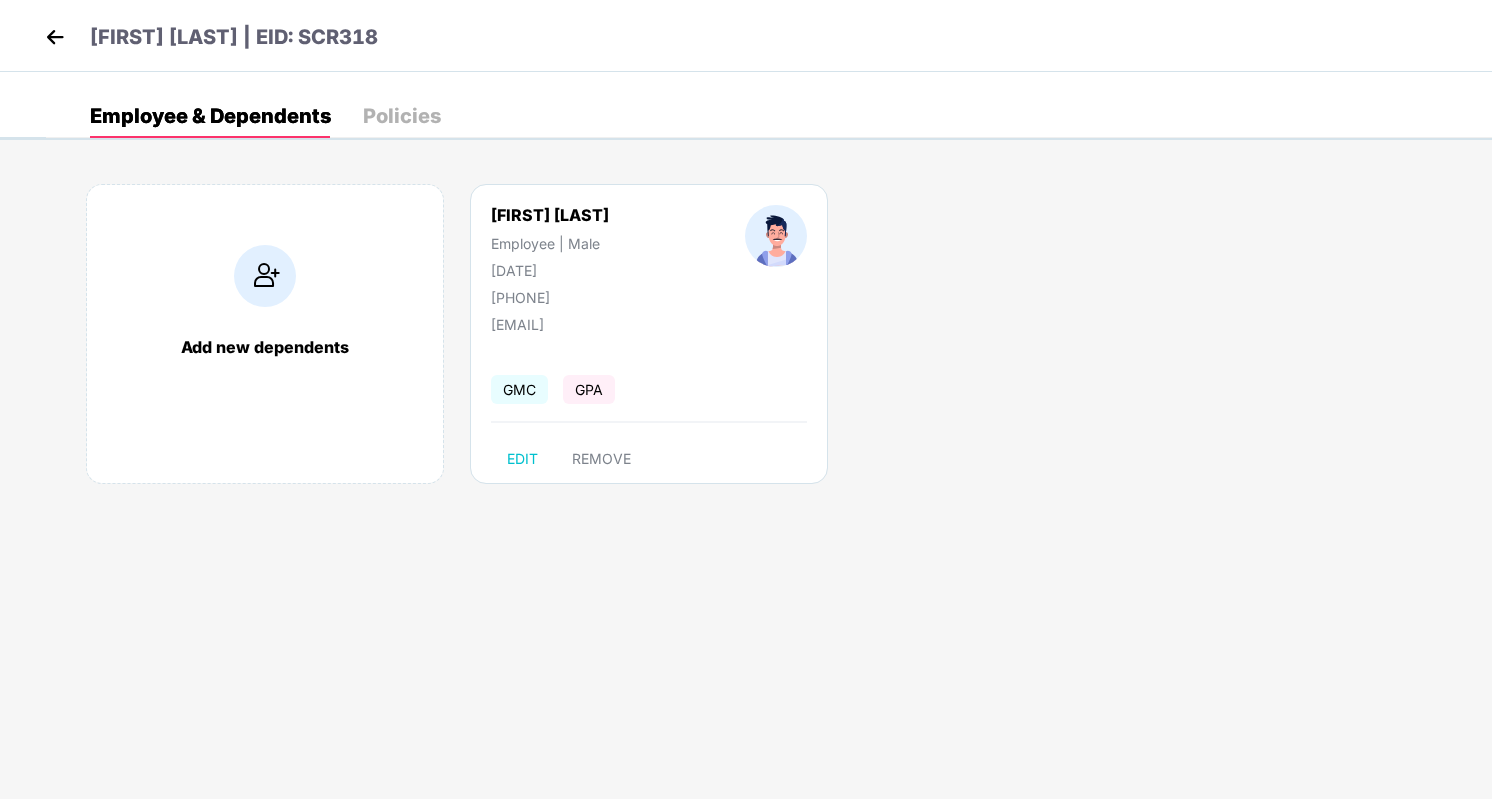 click at bounding box center (55, 37) 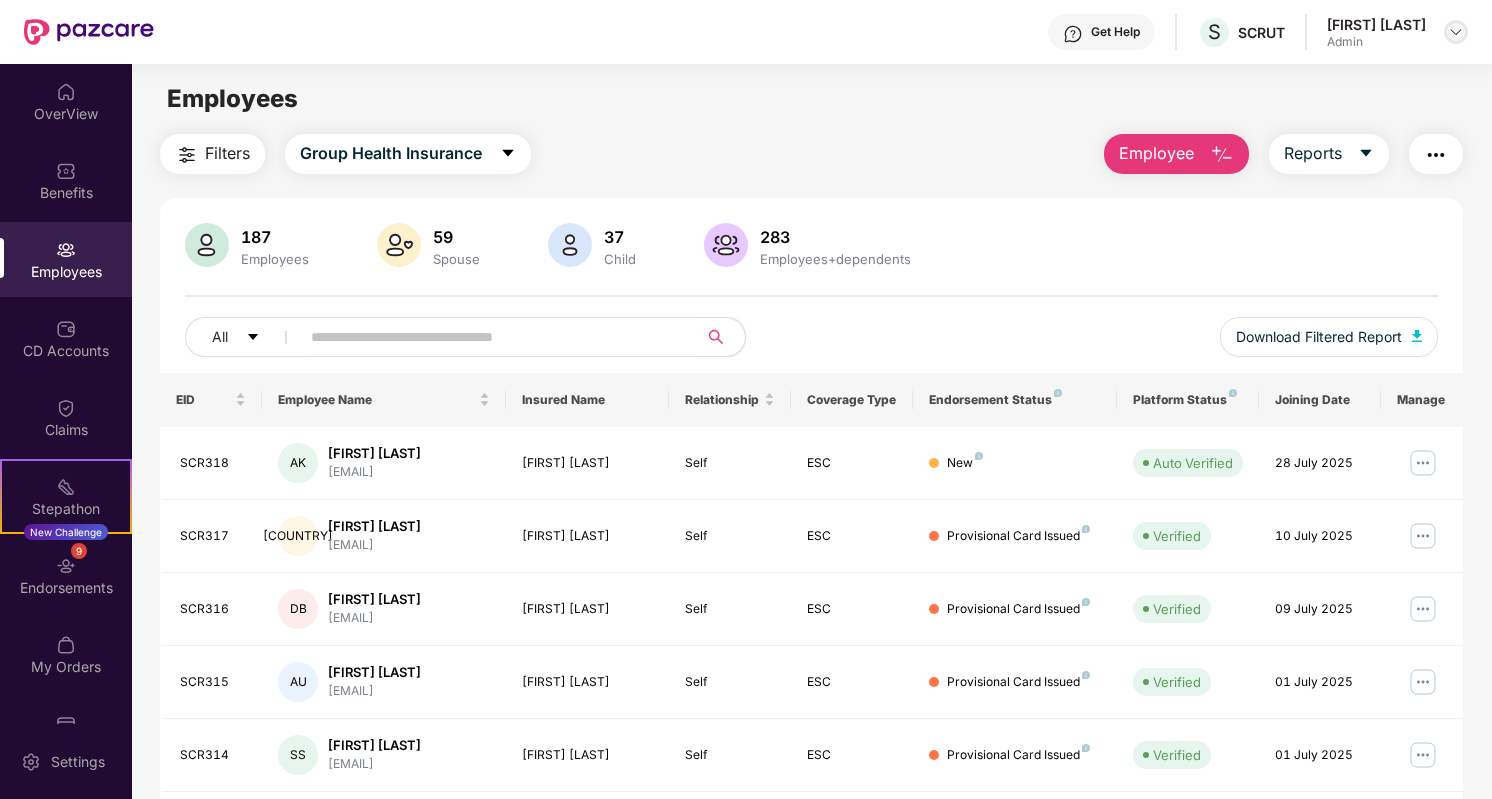 click at bounding box center (1456, 32) 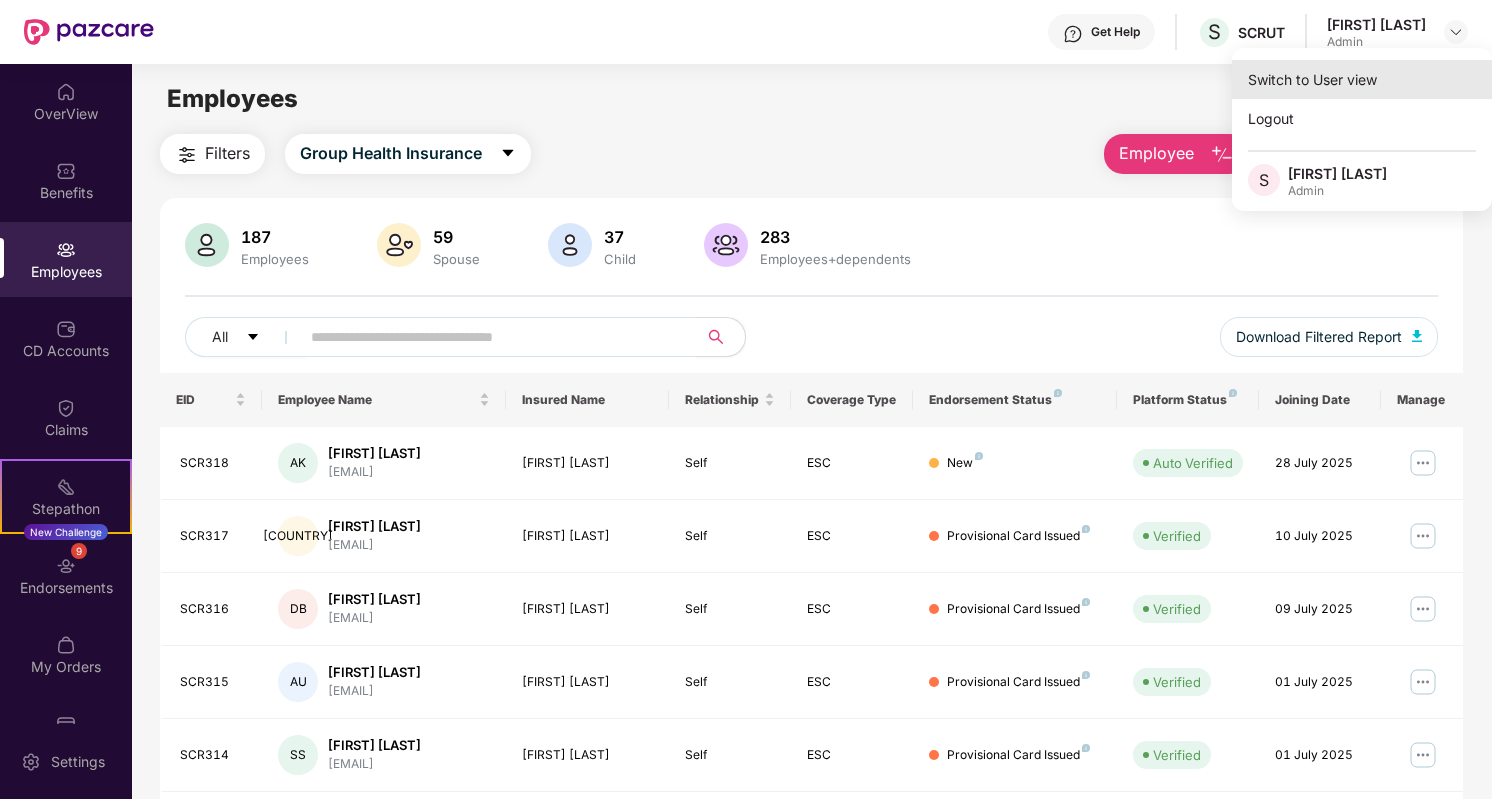 click on "Switch to User view" at bounding box center (1362, 79) 